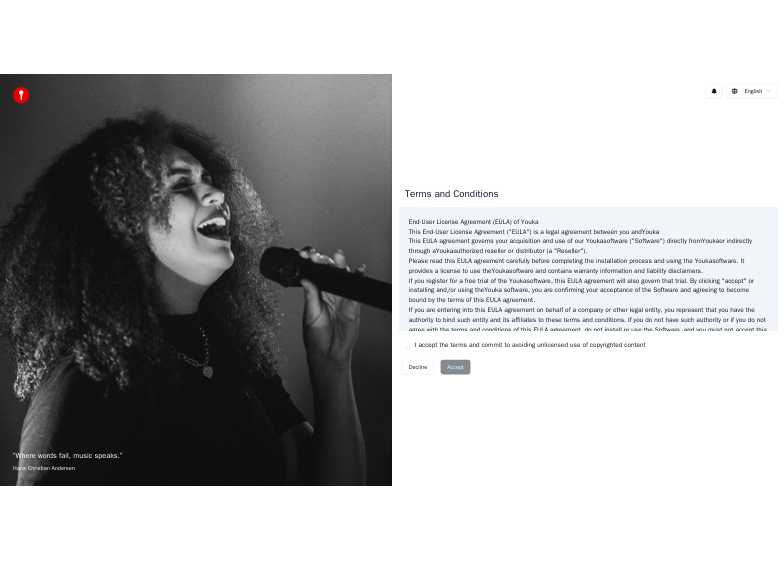 scroll, scrollTop: 0, scrollLeft: 0, axis: both 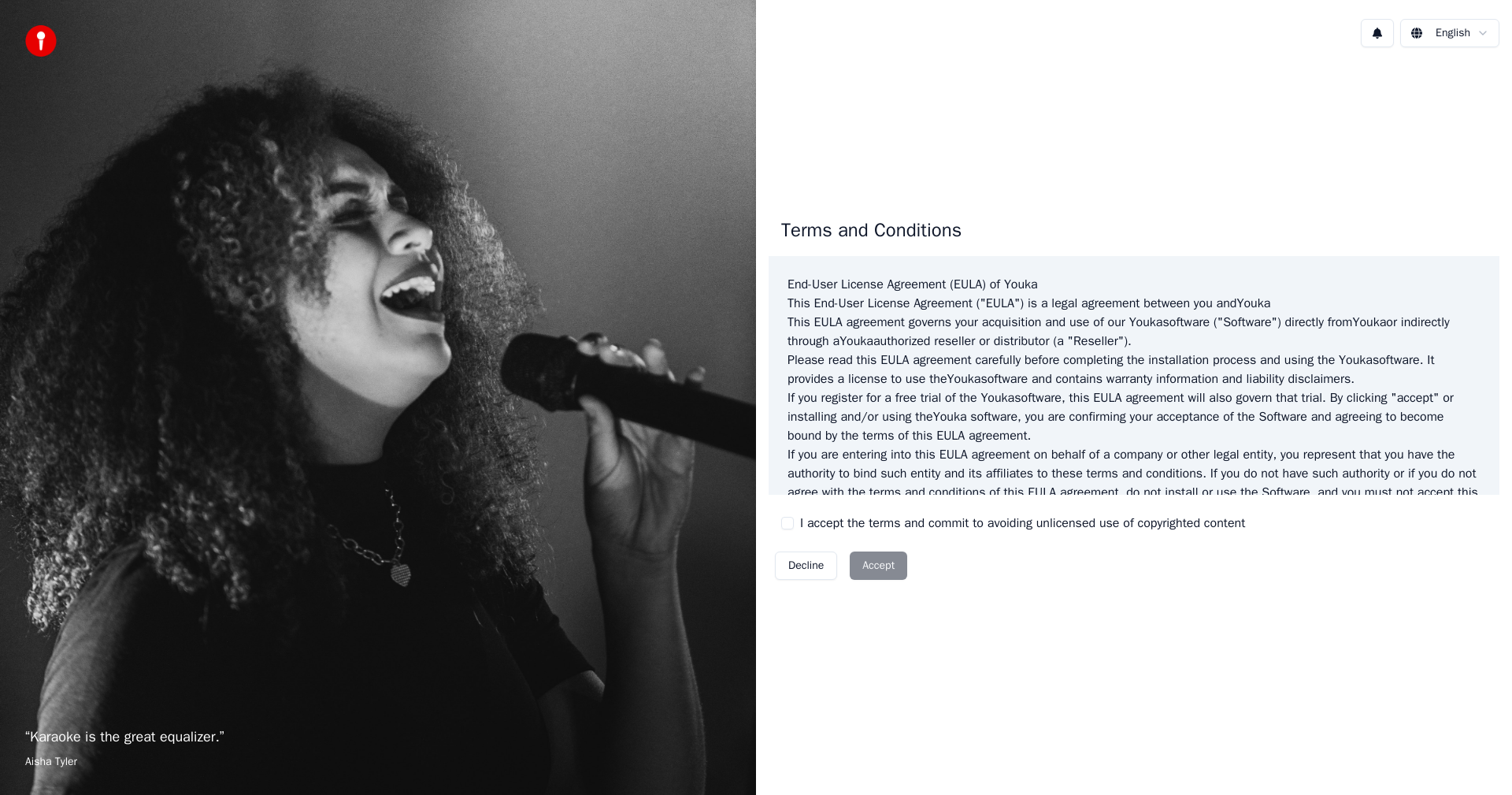 click on "I accept the terms and commit to avoiding unlicensed use of copyrighted content" at bounding box center (788, 523) 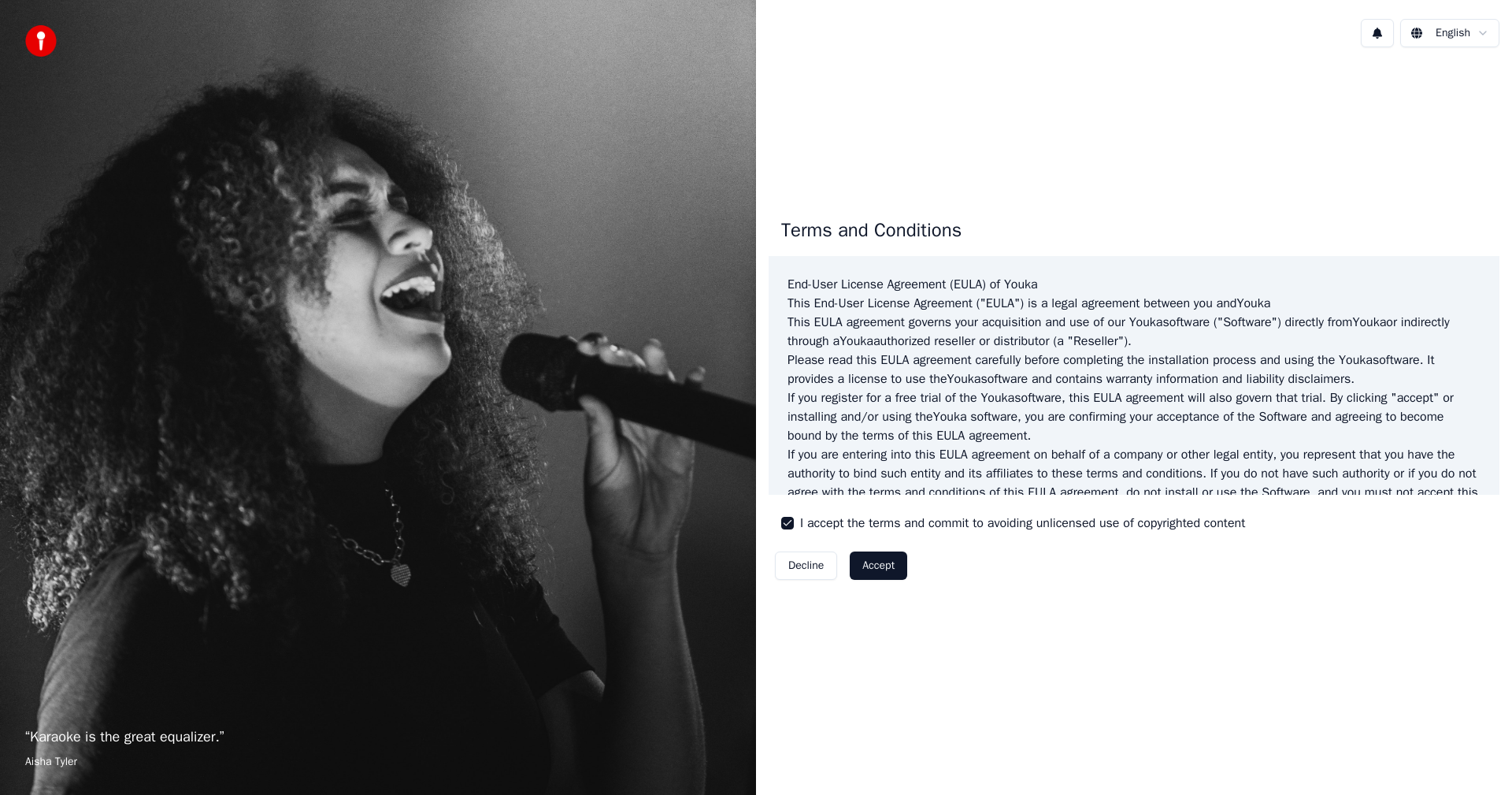 click on "Accept" at bounding box center (878, 566) 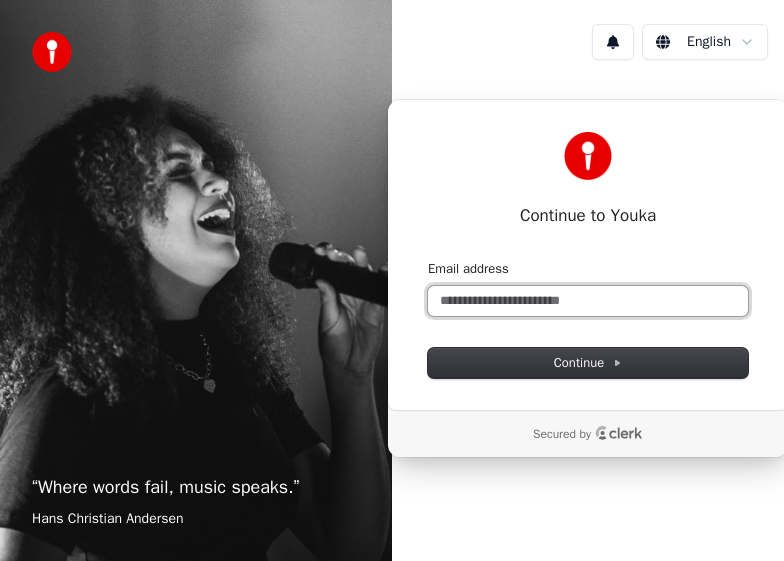 click on "Email address" at bounding box center (588, 301) 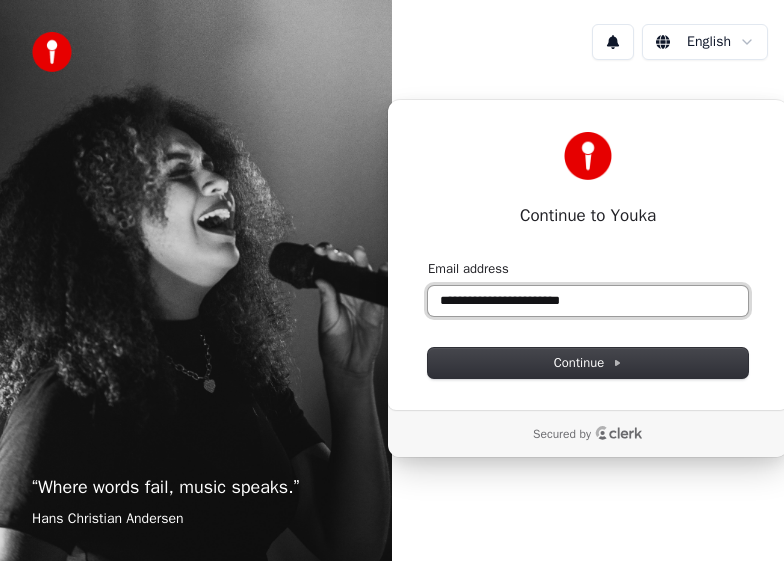 click at bounding box center (428, 260) 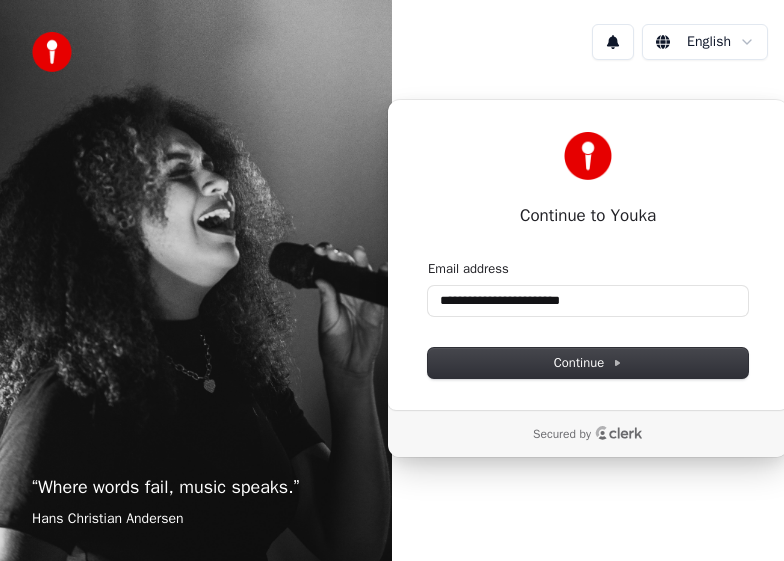 type on "**********" 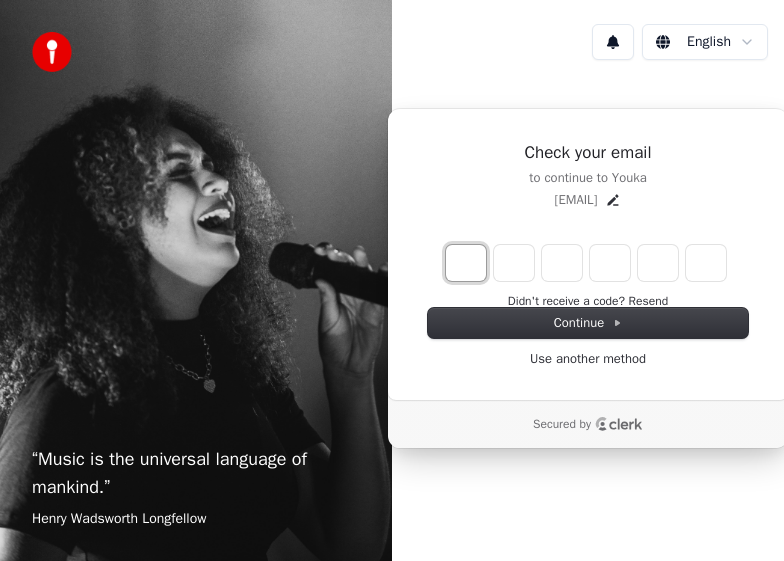 drag, startPoint x: 458, startPoint y: 270, endPoint x: 525, endPoint y: 304, distance: 75.13322 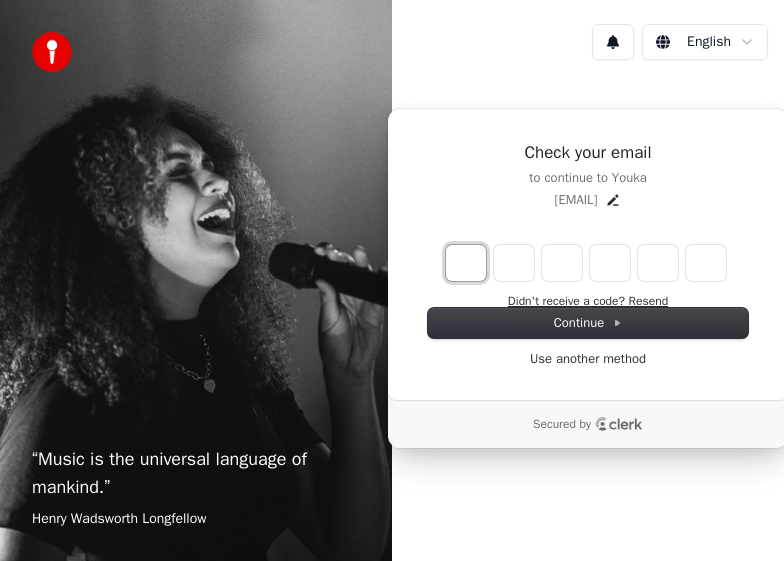 click at bounding box center (466, 263) 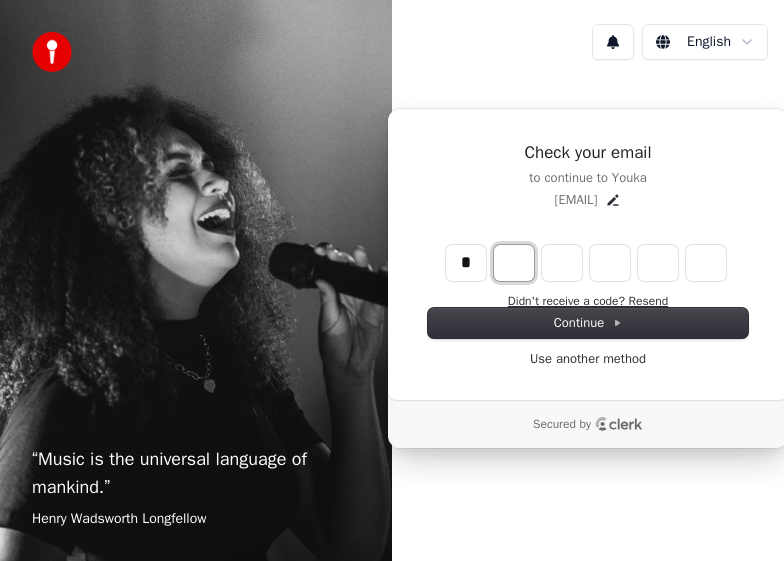 type on "*" 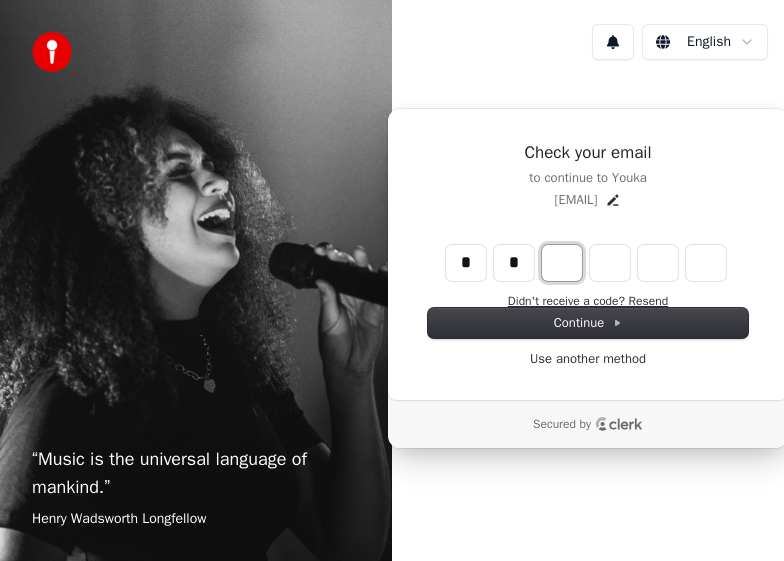 type on "**" 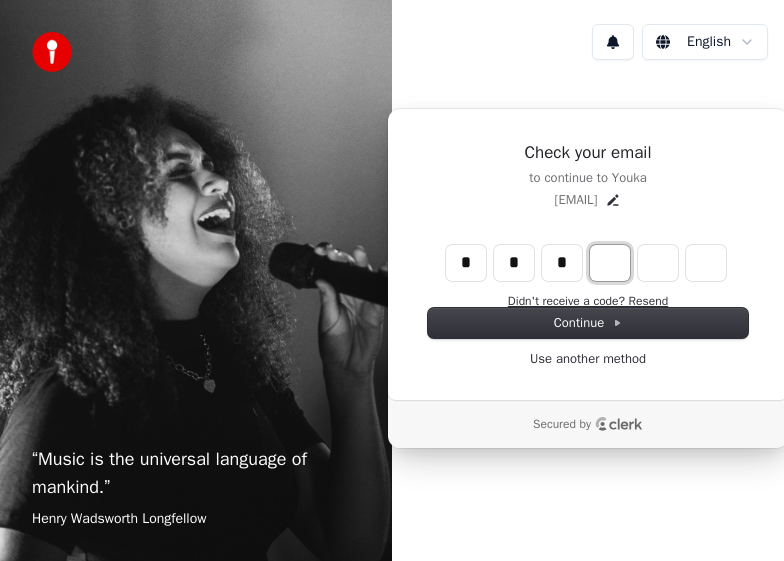 type on "***" 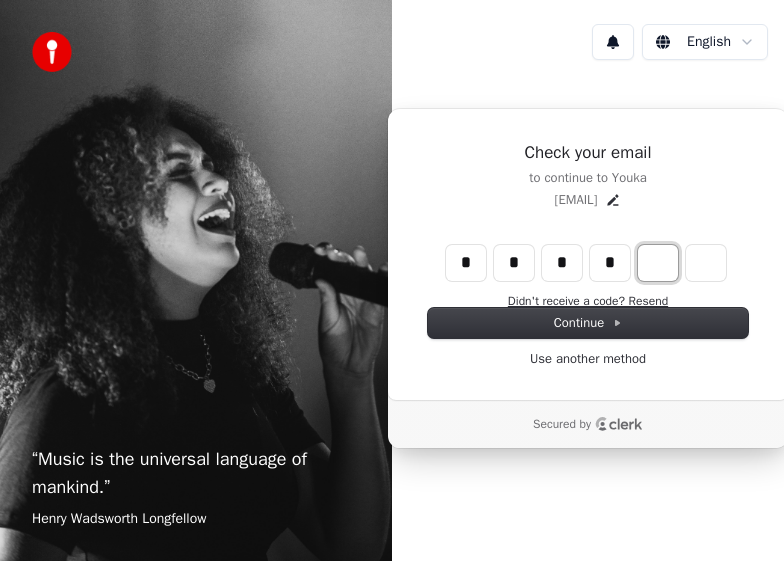type on "****" 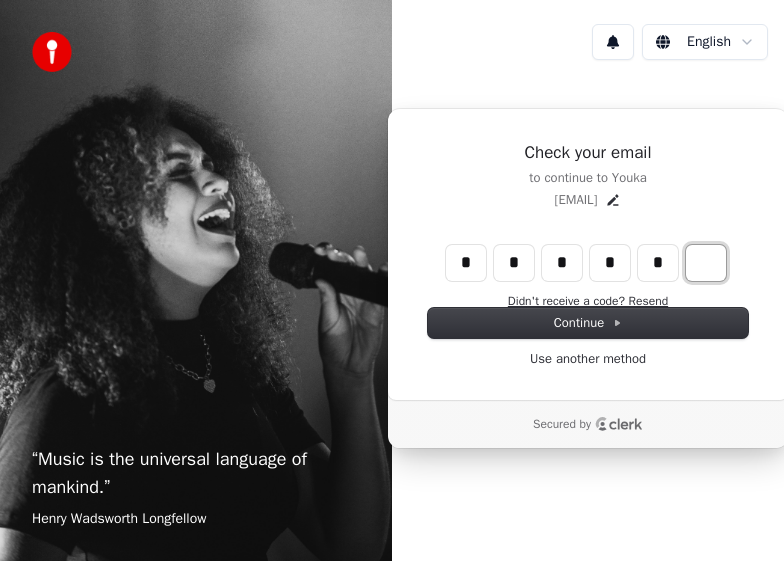 type on "******" 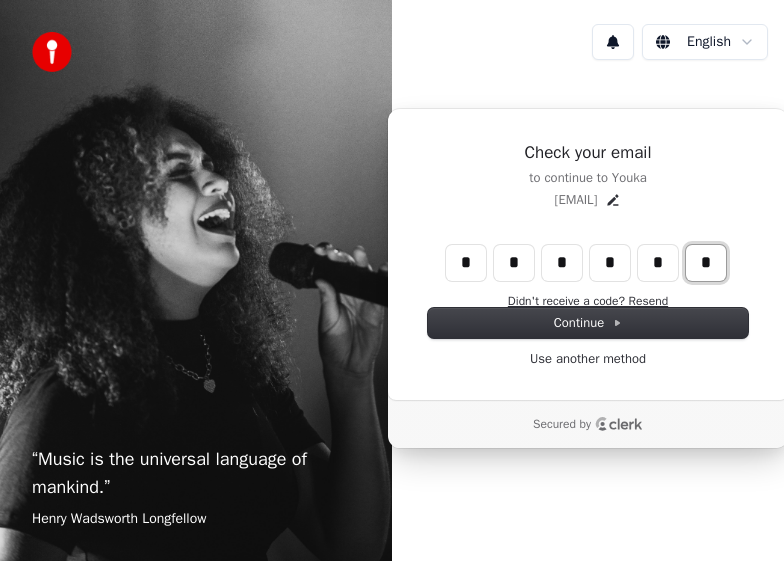 type on "*" 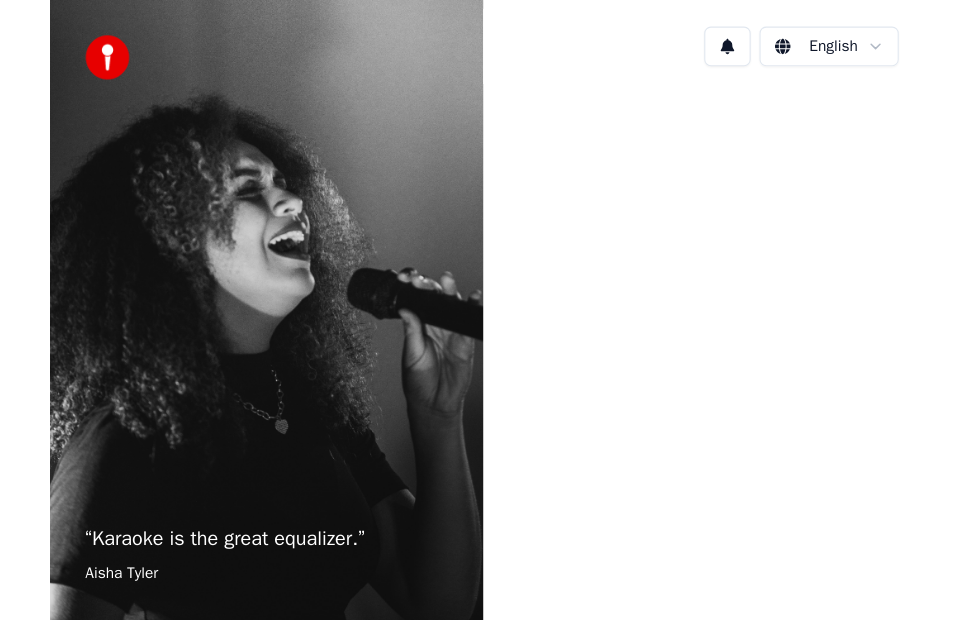 scroll, scrollTop: 0, scrollLeft: 0, axis: both 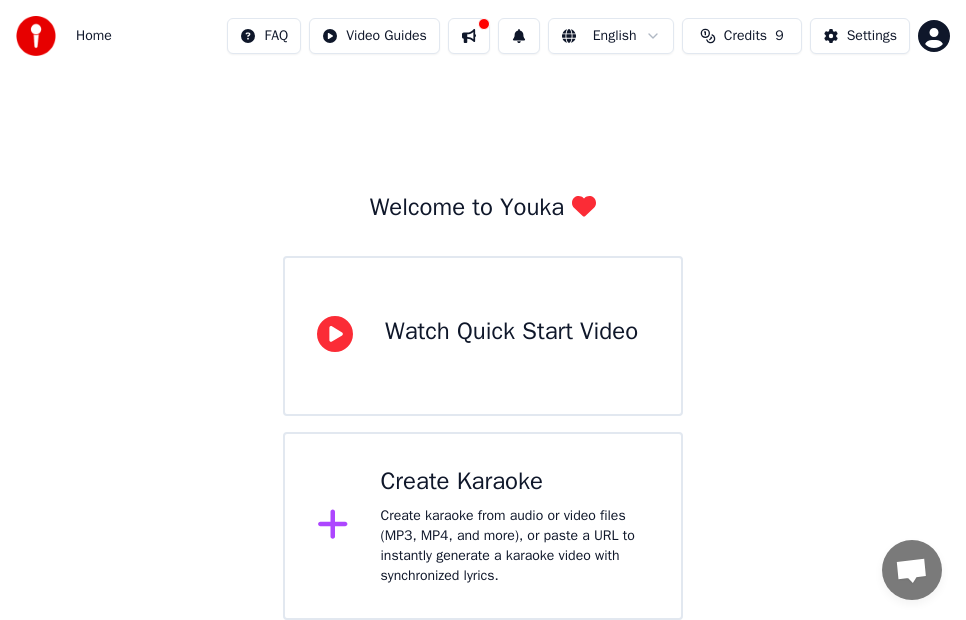 click on "Home FAQ Video Guides English Credits 9 Settings Welcome to Youka Watch Quick Start Video Create Karaoke Create karaoke from audio or video files (MP3, MP4, and more), or paste a URL to instantly generate a karaoke video with synchronized lyrics." at bounding box center (483, 310) 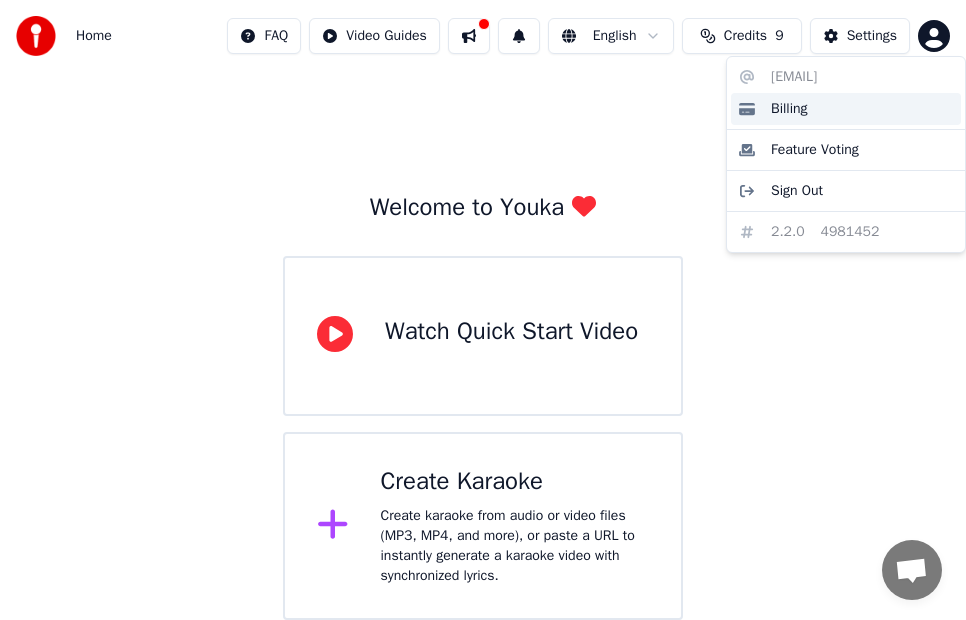 click on "Billing" at bounding box center (789, 109) 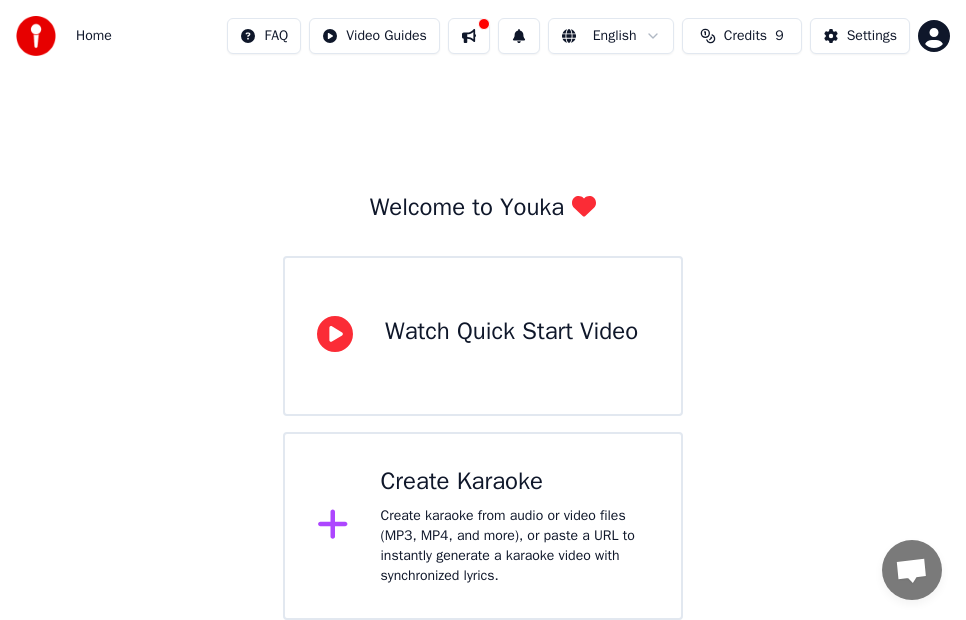 click on "Welcome to Youka Watch Quick Start Video Create Karaoke Create karaoke from audio or video files (MP3, MP4, and more), or paste a URL to instantly generate a karaoke video with synchronized lyrics." at bounding box center [483, 346] 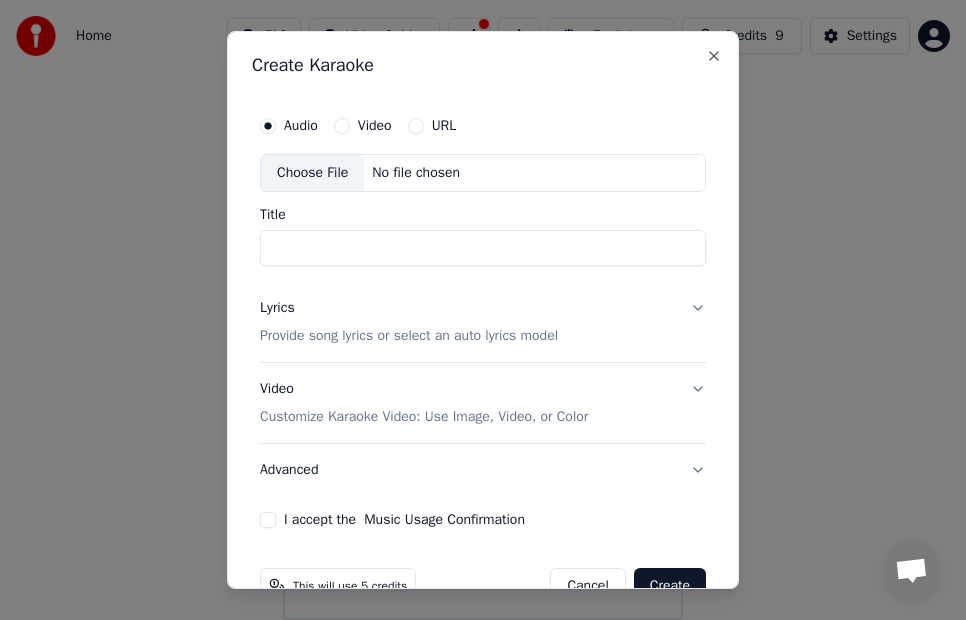 click on "Video" at bounding box center (342, 126) 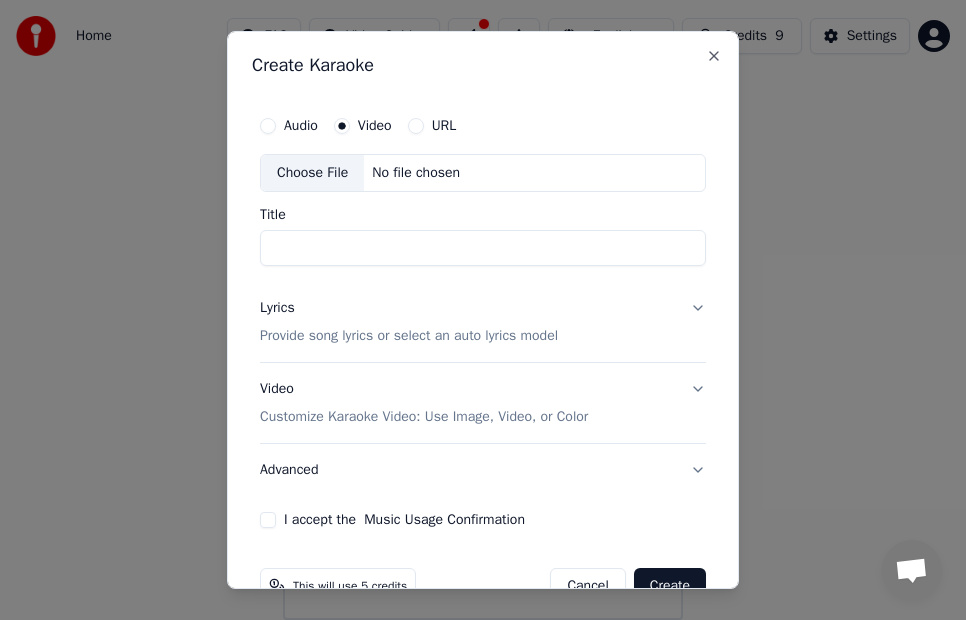 click on "Choose File" at bounding box center (312, 173) 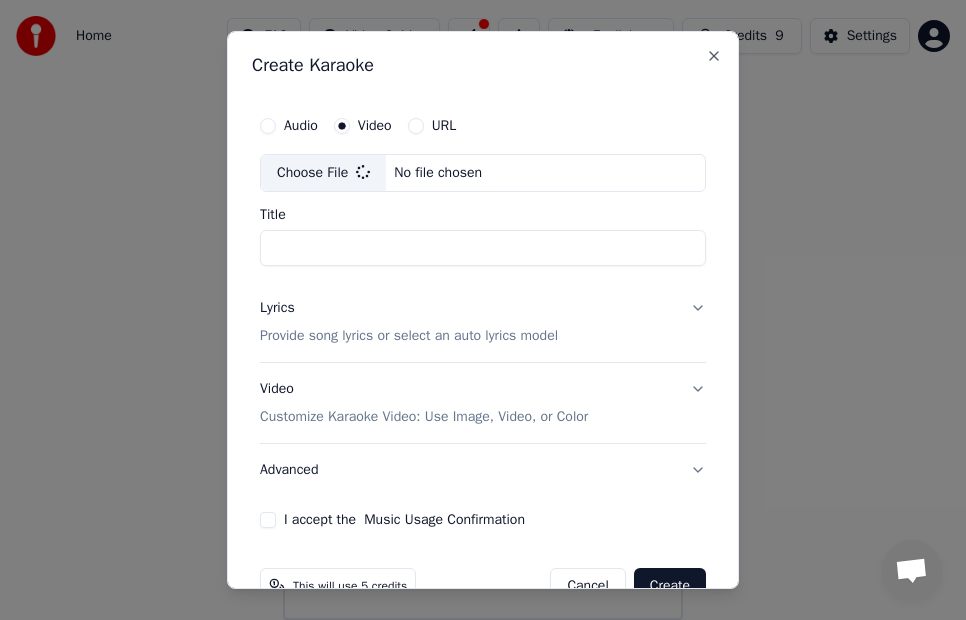 type on "**********" 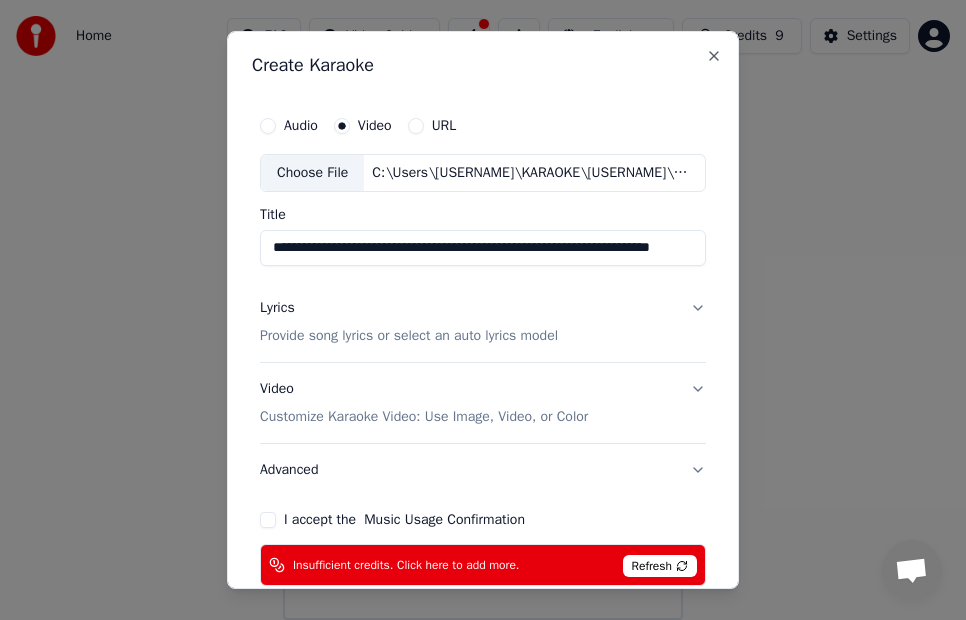 click on "Provide song lyrics or select an auto lyrics model" at bounding box center (409, 336) 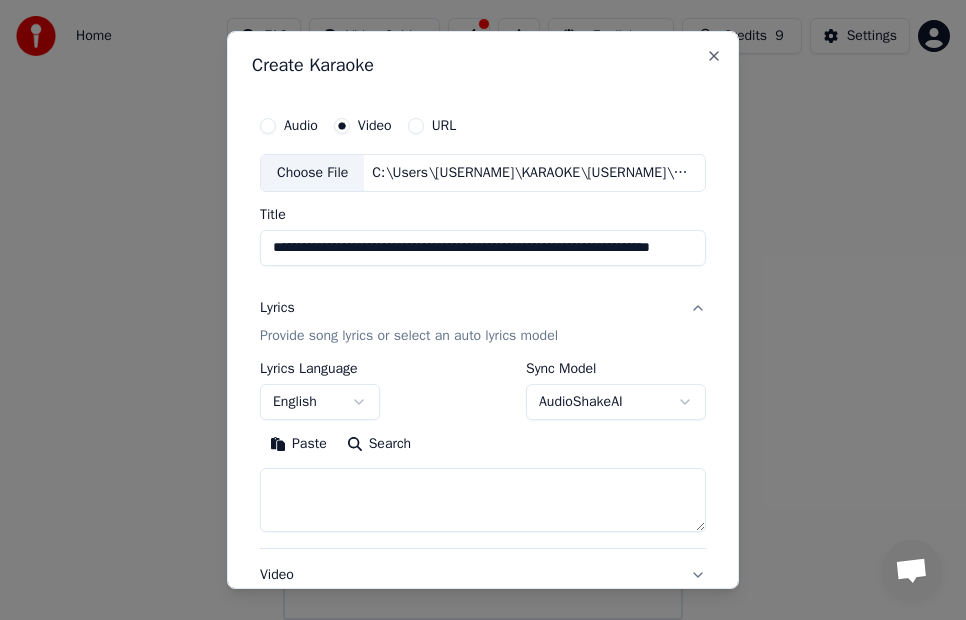 scroll, scrollTop: 100, scrollLeft: 0, axis: vertical 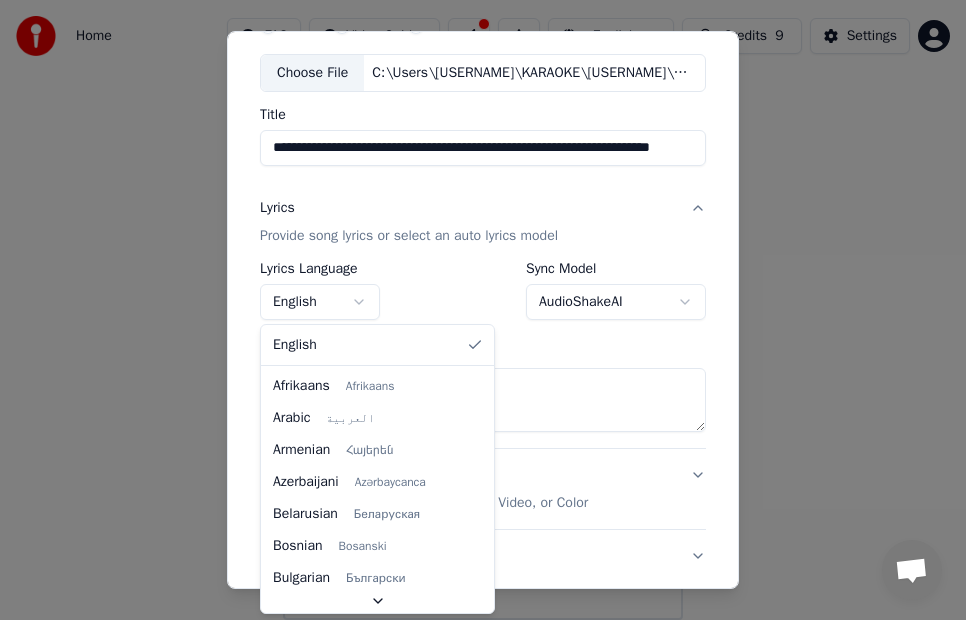 click on "**********" at bounding box center (483, 310) 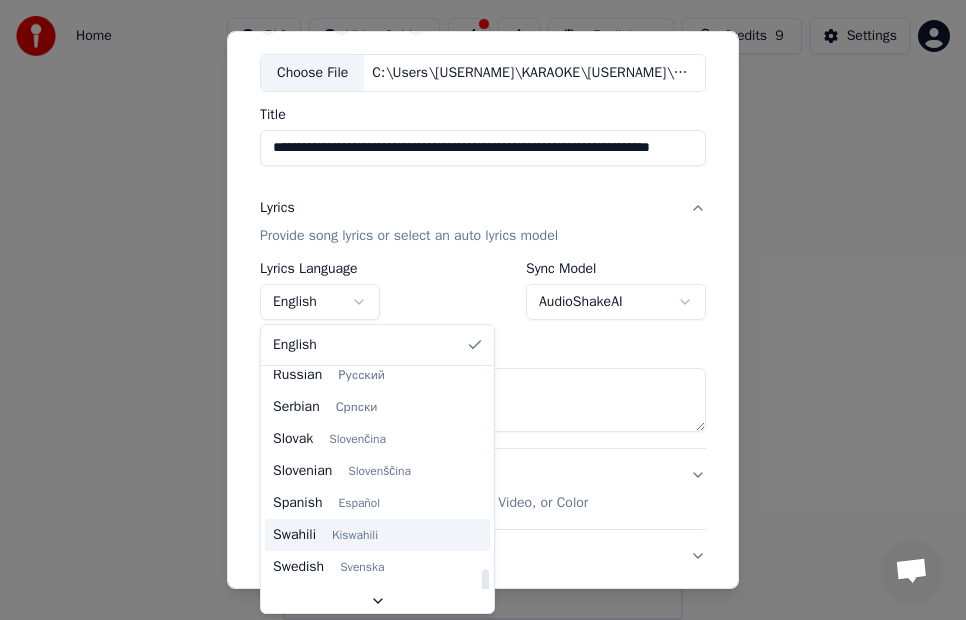 scroll, scrollTop: 1400, scrollLeft: 0, axis: vertical 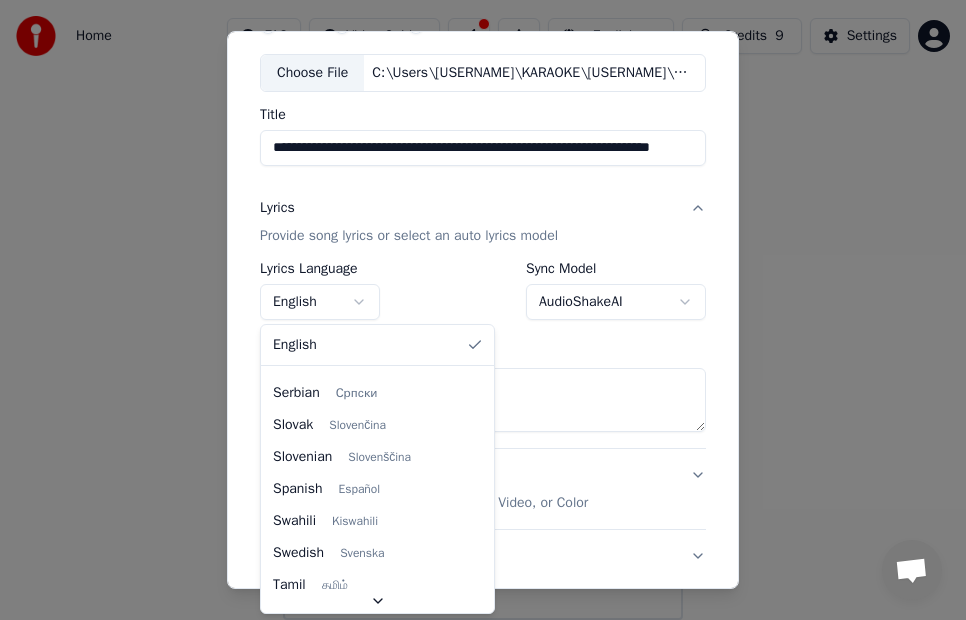 select on "**" 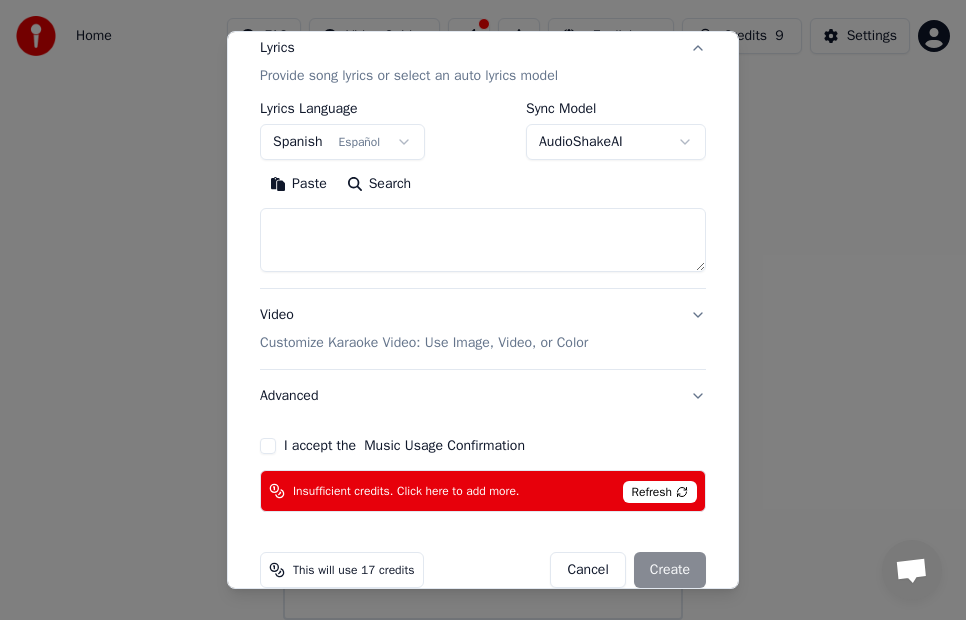 scroll, scrollTop: 292, scrollLeft: 0, axis: vertical 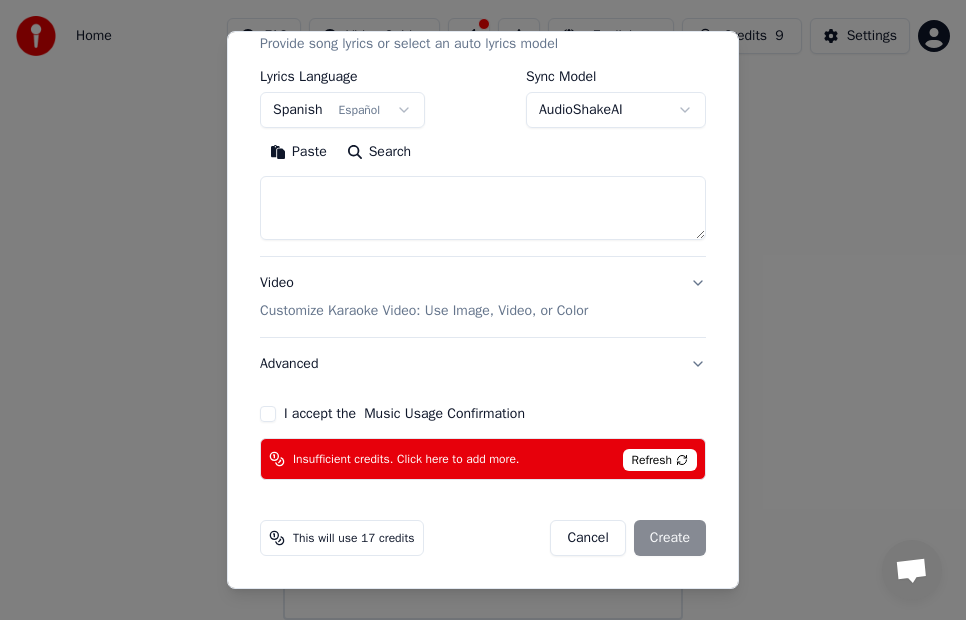click on "Customize Karaoke Video: Use Image, Video, or Color" at bounding box center (424, 311) 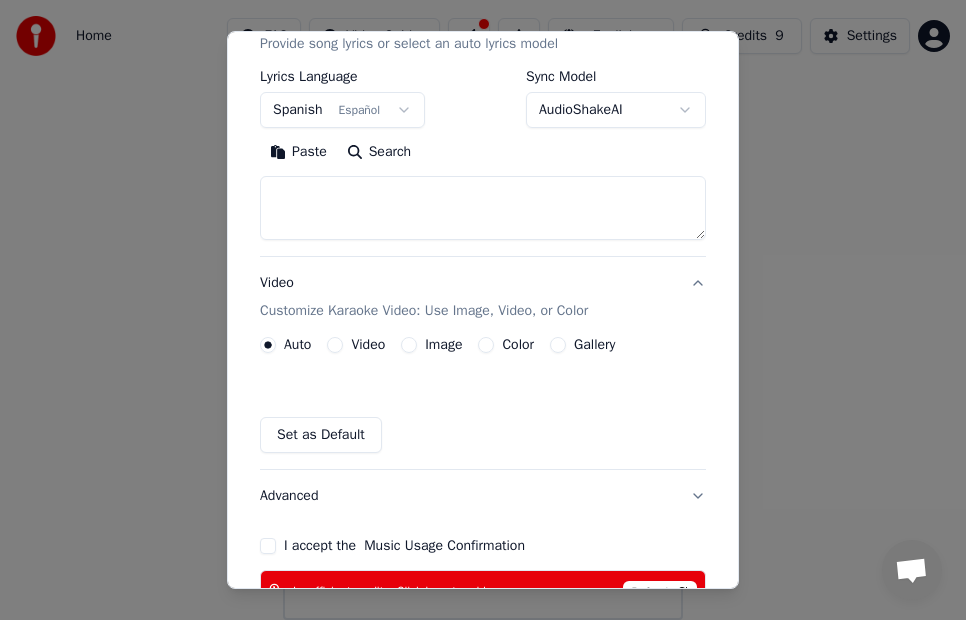scroll, scrollTop: 238, scrollLeft: 0, axis: vertical 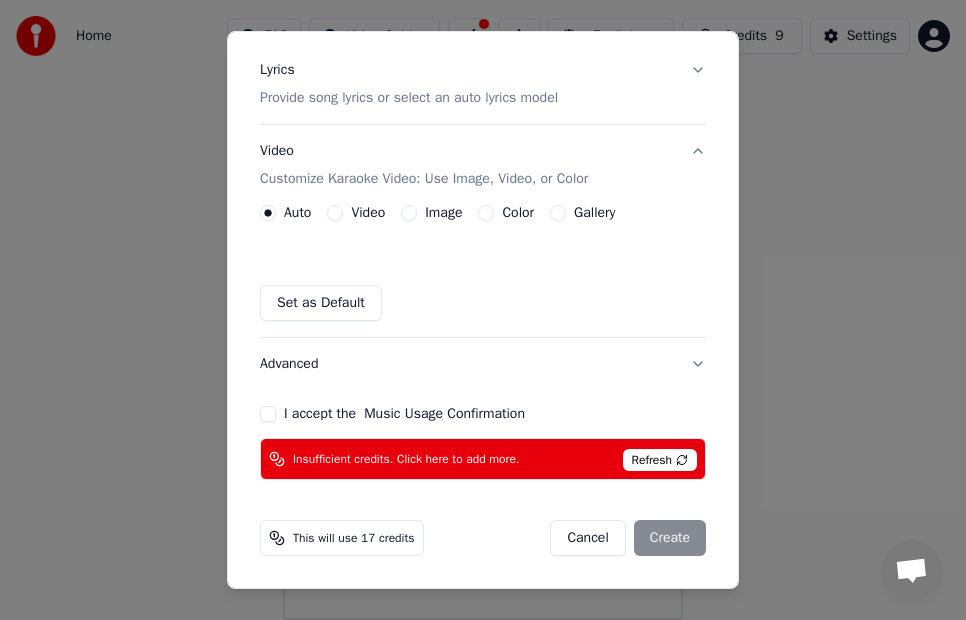click on "I accept the   Music Usage Confirmation" at bounding box center (268, 414) 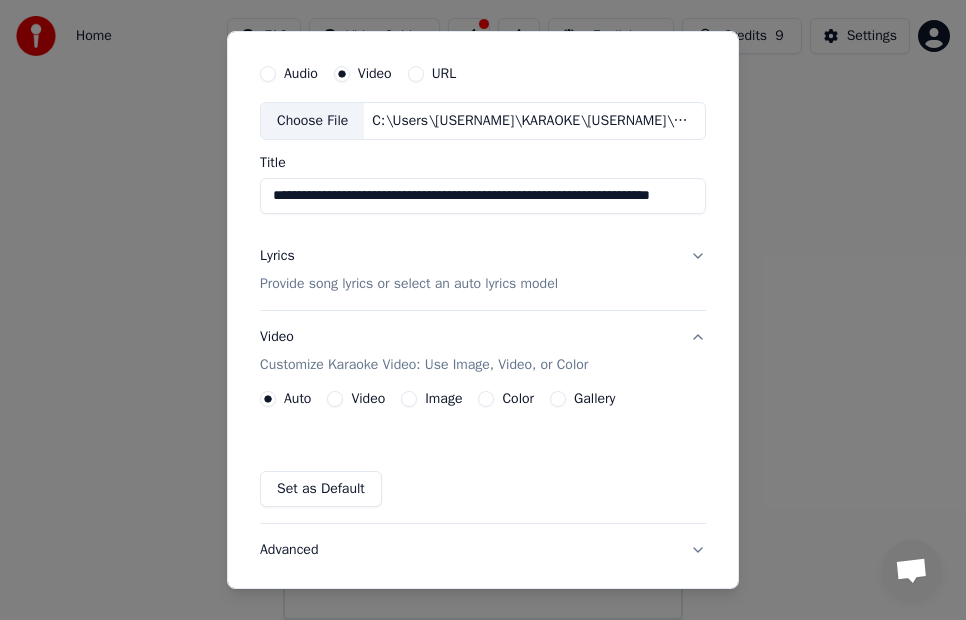 scroll, scrollTop: 0, scrollLeft: 0, axis: both 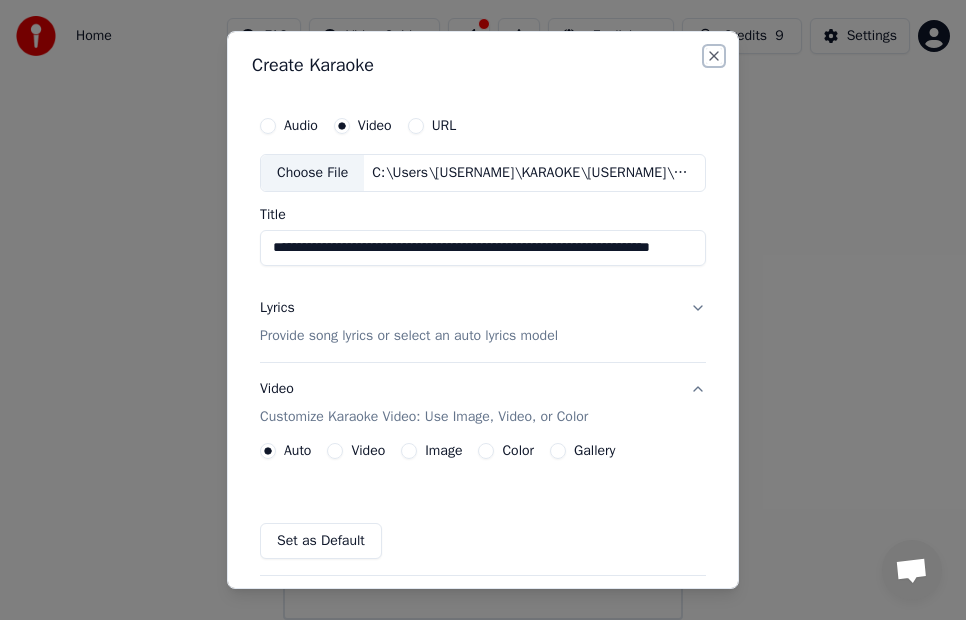 click on "Close" at bounding box center [714, 56] 